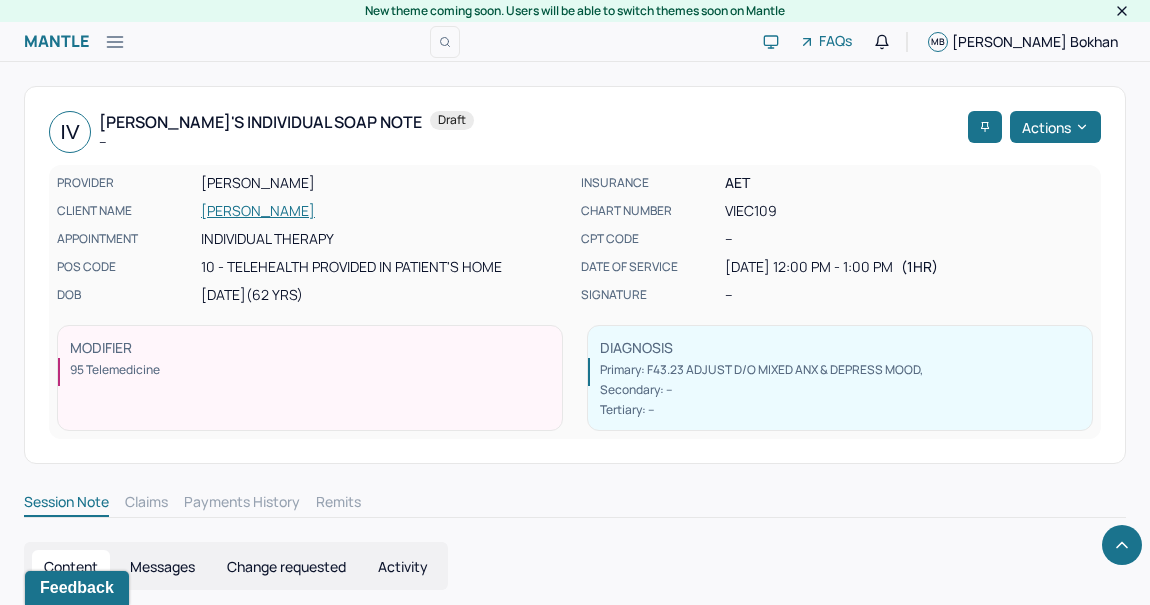 scroll, scrollTop: 1473, scrollLeft: 0, axis: vertical 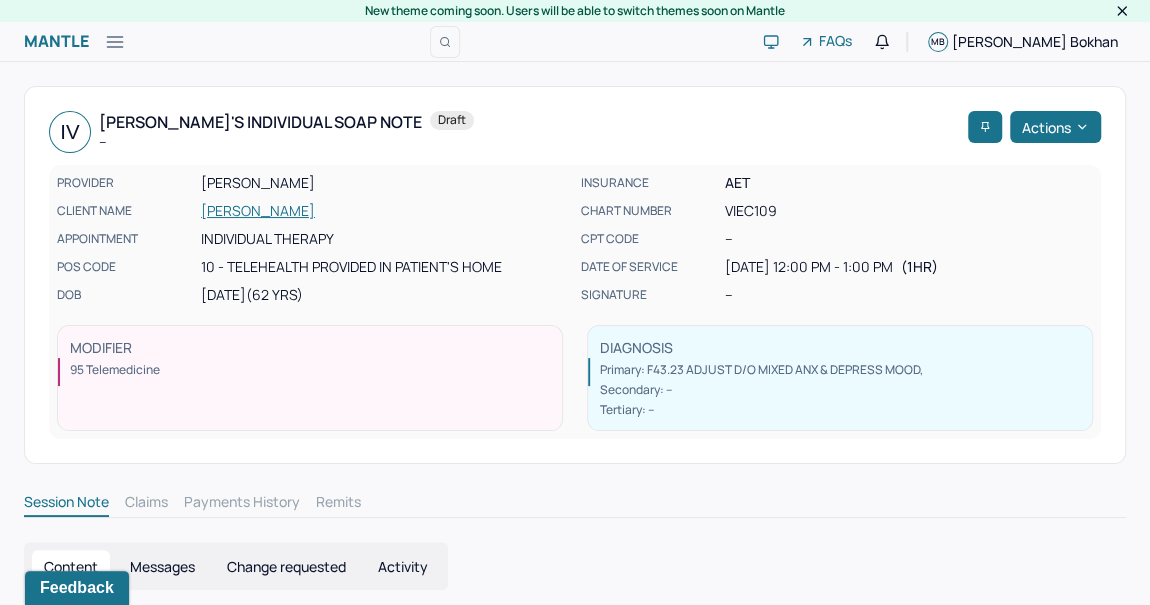 click on "[PERSON_NAME]" at bounding box center (385, 211) 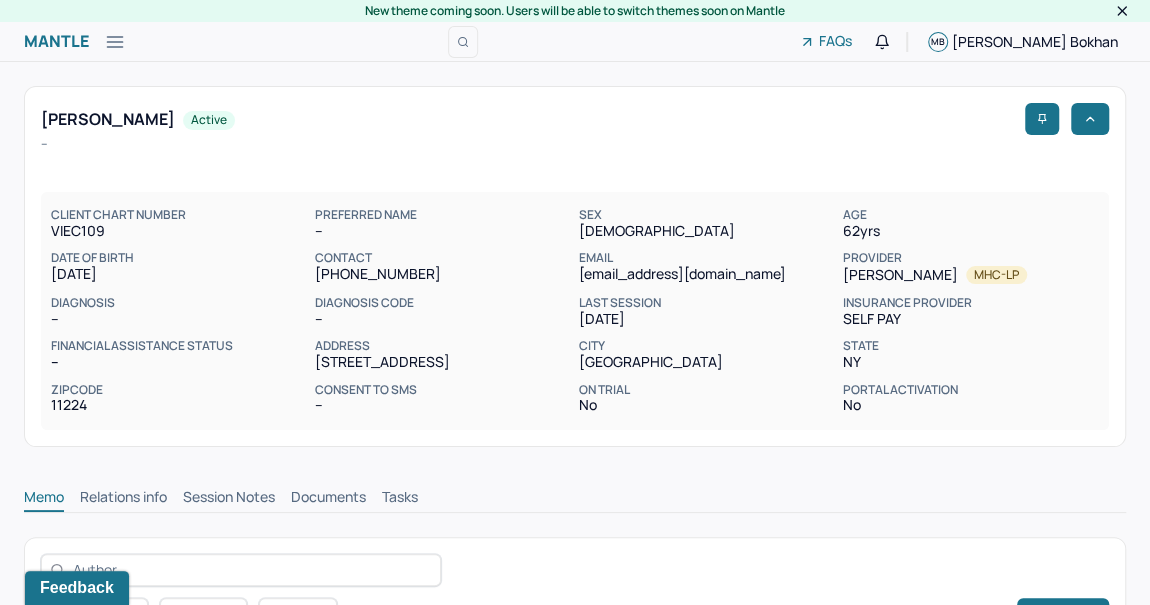 click on "Session Notes" at bounding box center (229, 499) 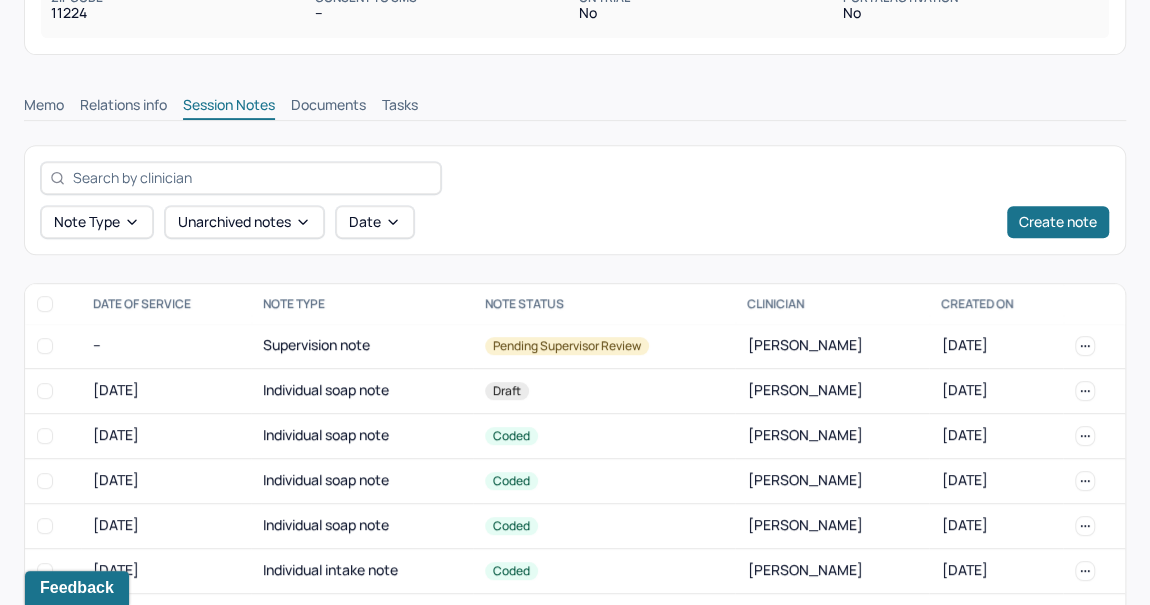 scroll, scrollTop: 445, scrollLeft: 0, axis: vertical 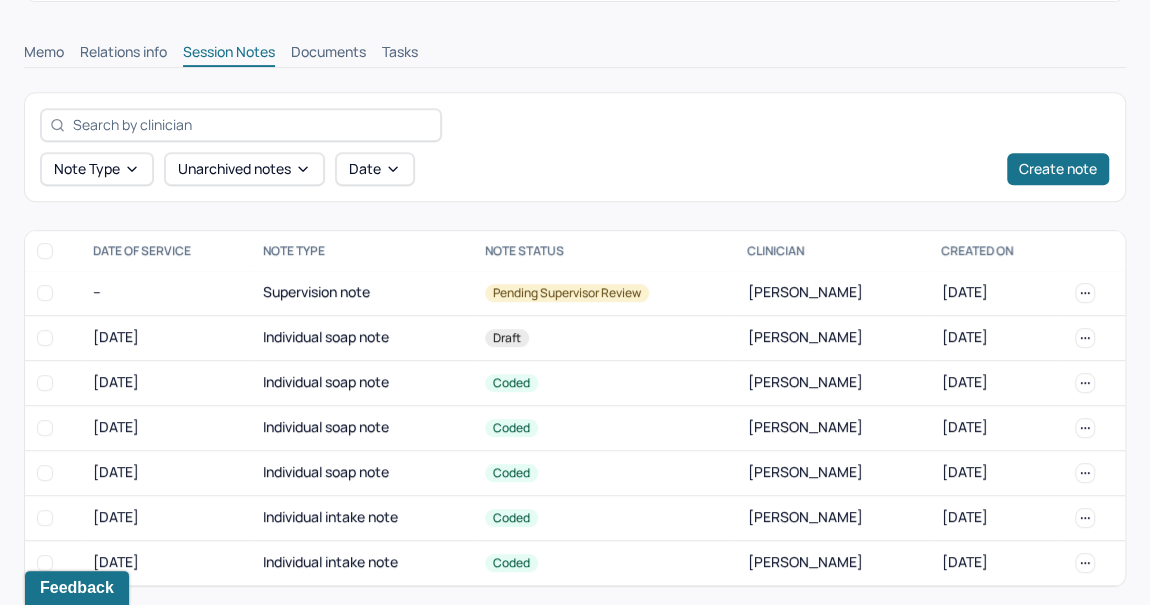 click on "Individual intake note" at bounding box center (362, 517) 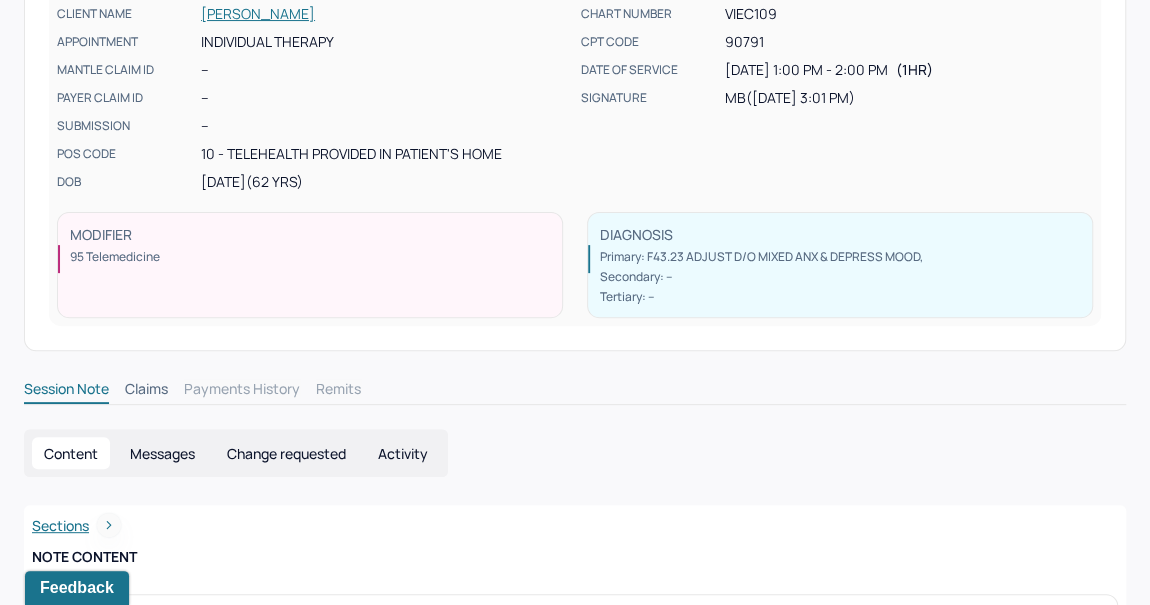scroll, scrollTop: 132, scrollLeft: 0, axis: vertical 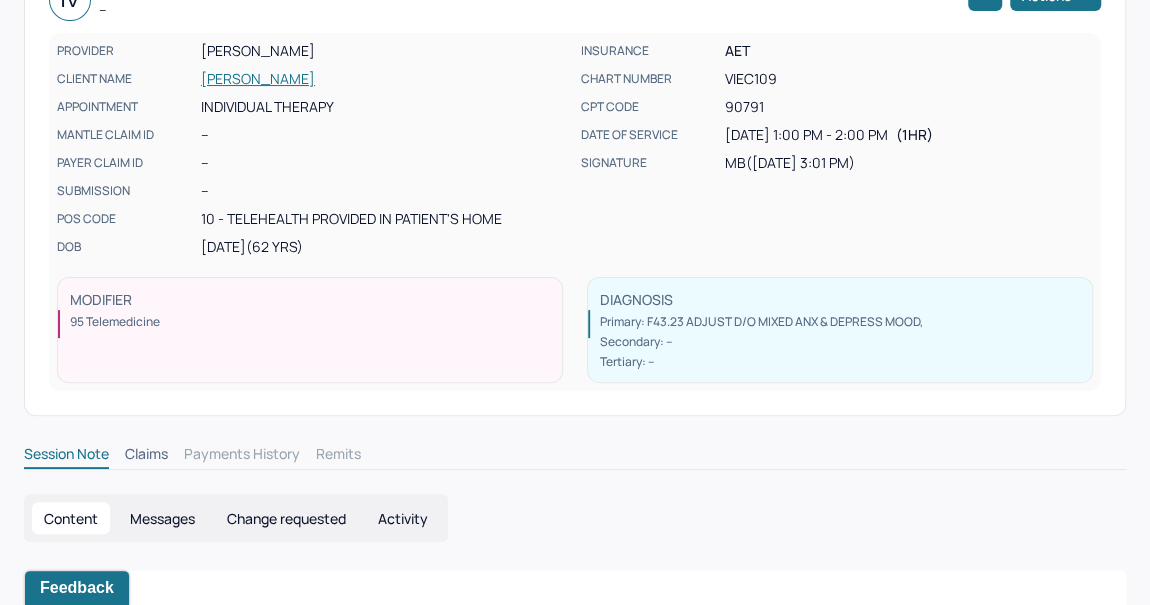 click on "[PERSON_NAME]" at bounding box center (385, 79) 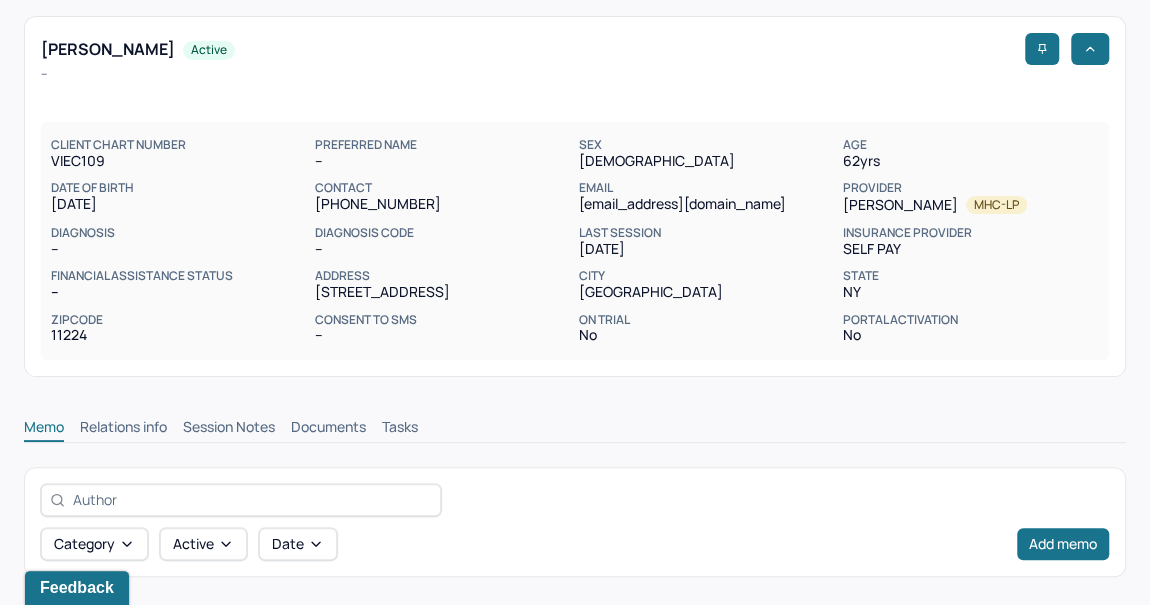 click on "Documents" at bounding box center [328, 429] 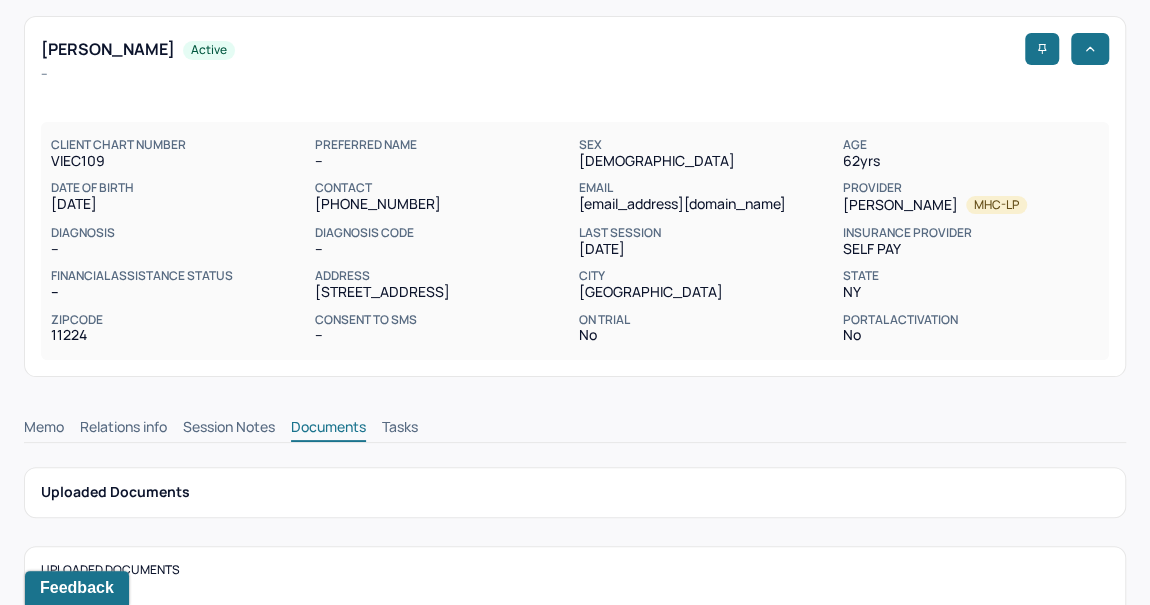 scroll, scrollTop: 280, scrollLeft: 0, axis: vertical 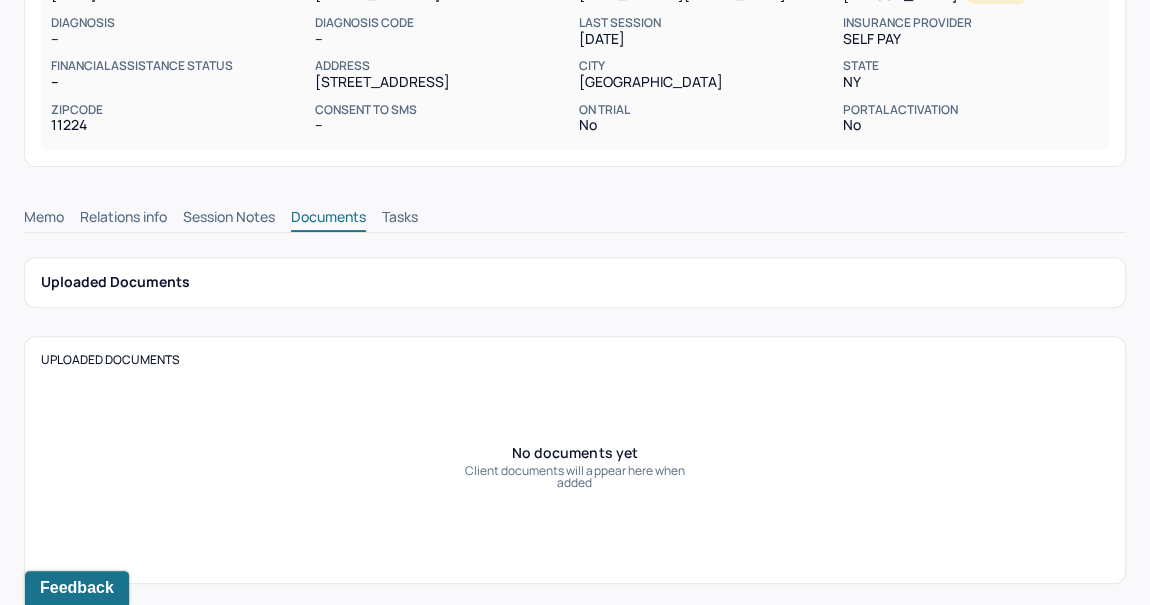 click on "Session Notes" at bounding box center [229, 219] 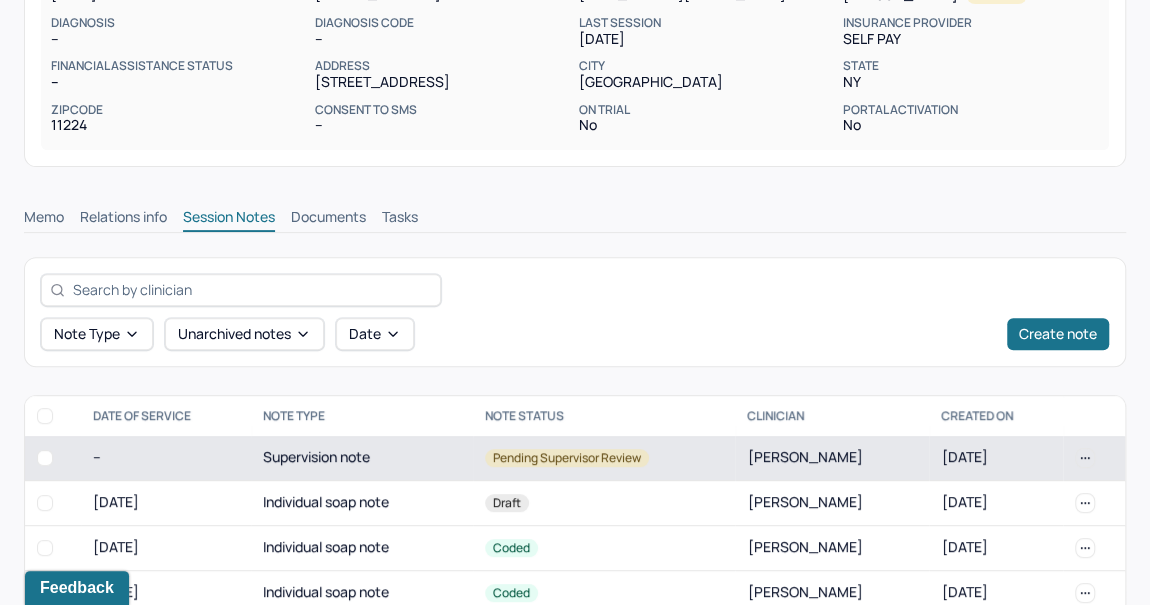 click on "Supervision note" at bounding box center (362, 458) 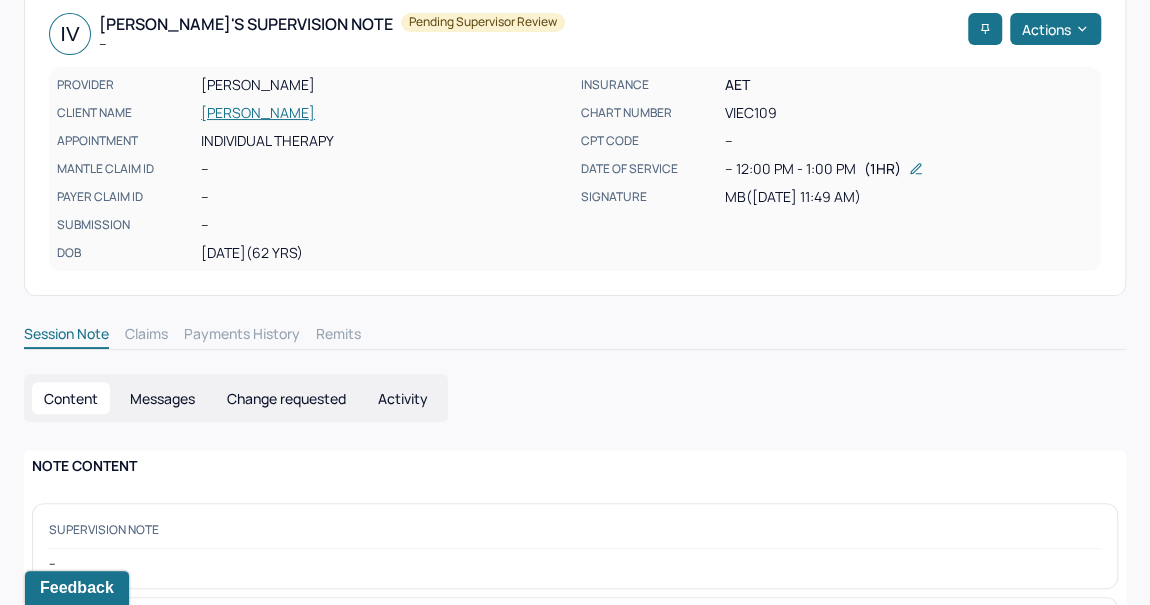 scroll, scrollTop: 0, scrollLeft: 0, axis: both 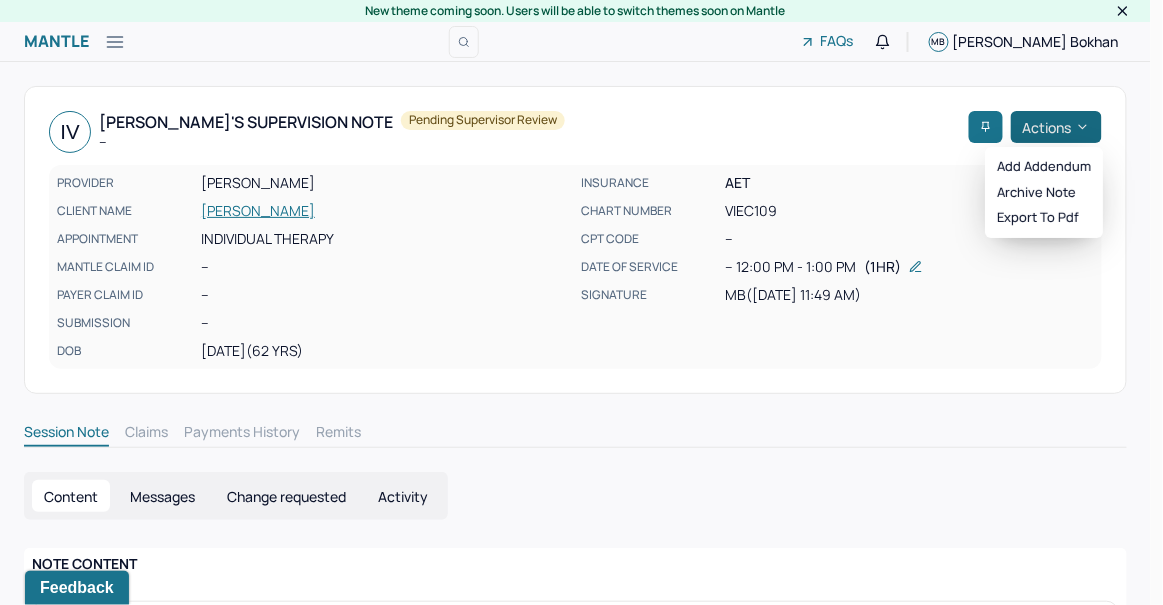 click on "Actions" at bounding box center (1056, 127) 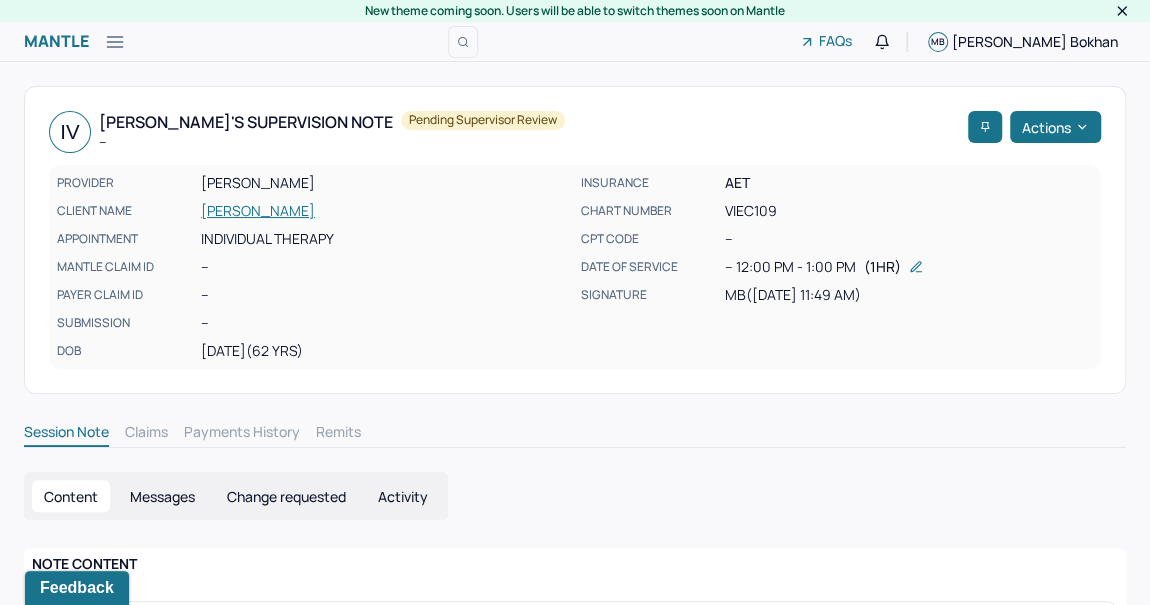 click on "Session Note Claims Payments History Remits" at bounding box center [575, 435] 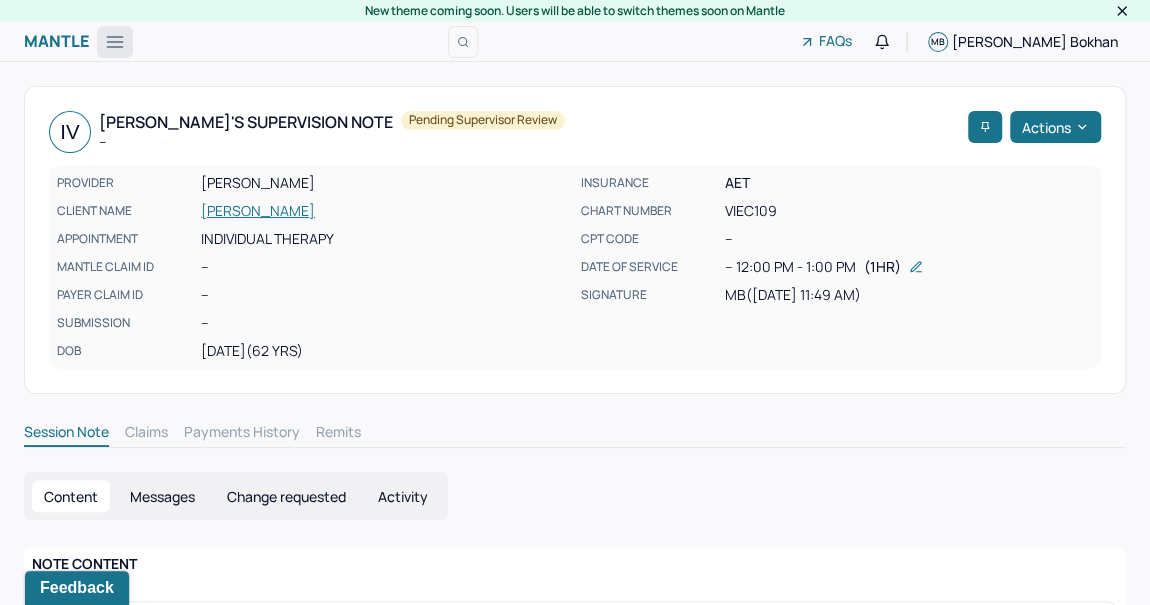 click 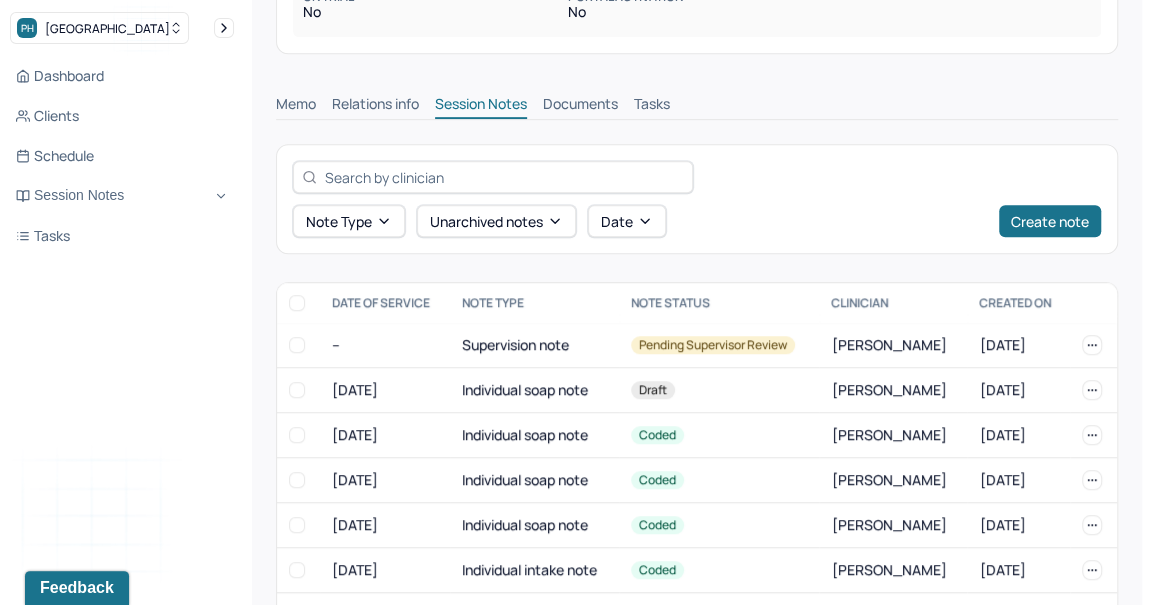 scroll, scrollTop: 495, scrollLeft: 0, axis: vertical 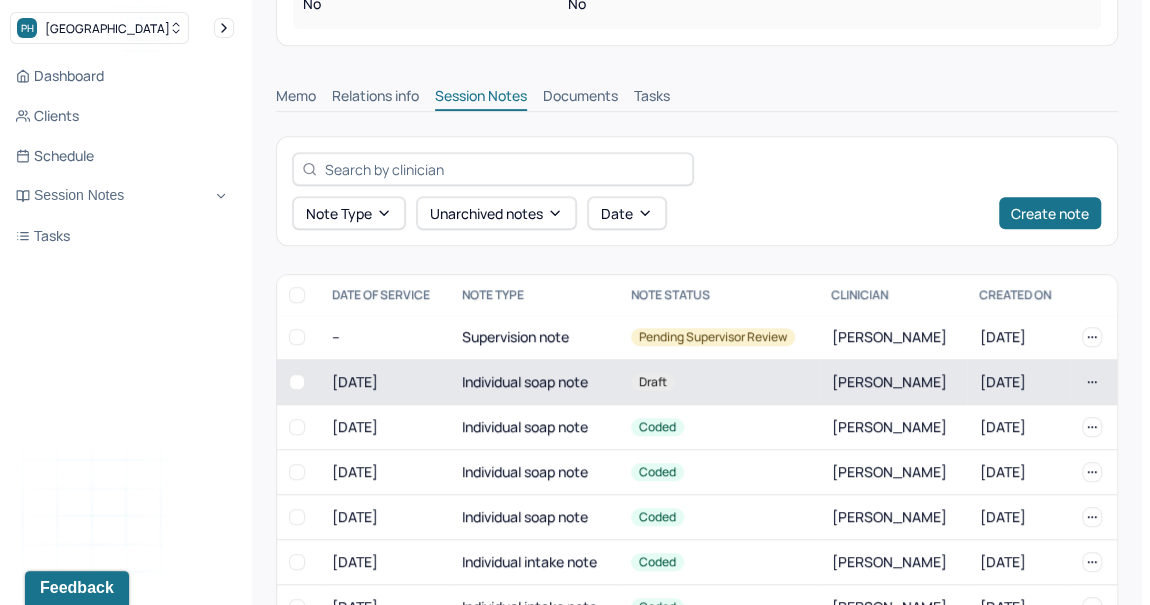 click on "Individual soap note" at bounding box center (534, 382) 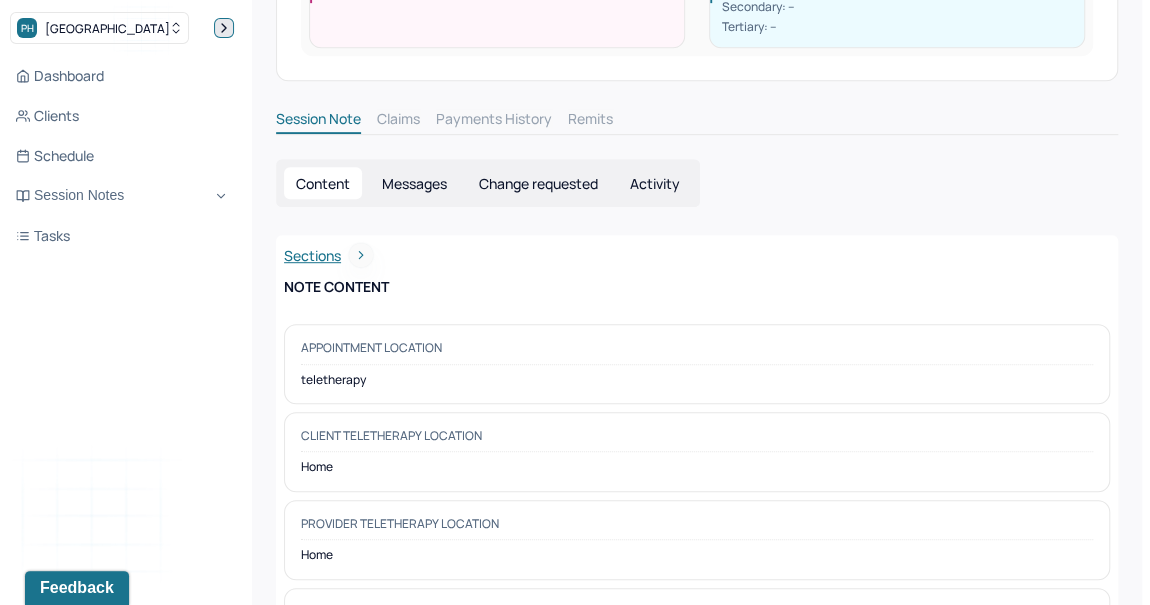 click 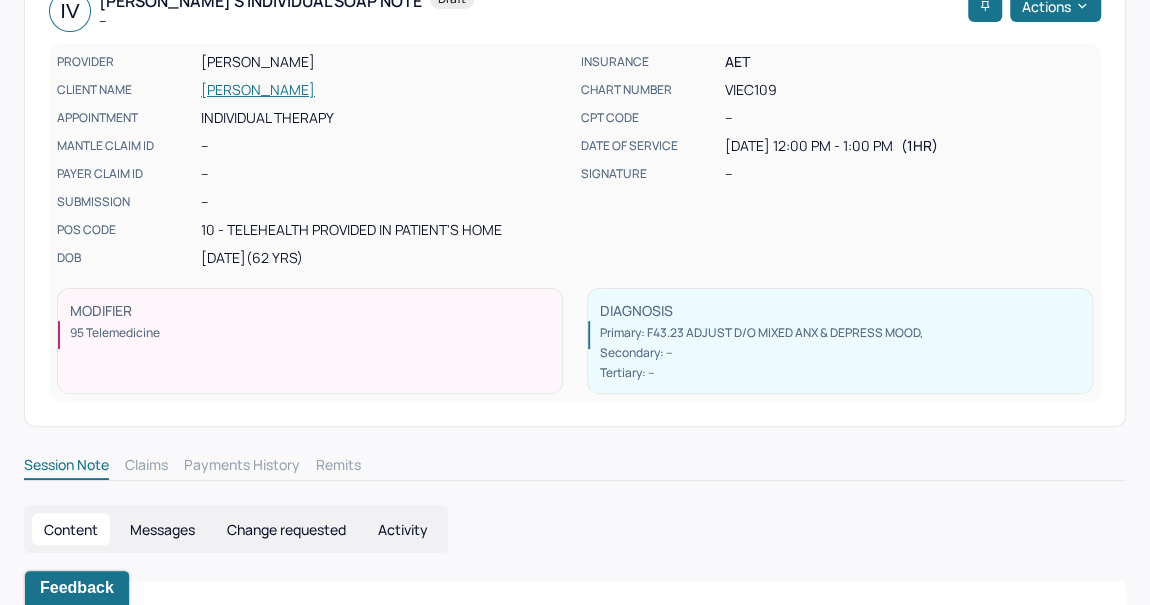 scroll, scrollTop: 0, scrollLeft: 0, axis: both 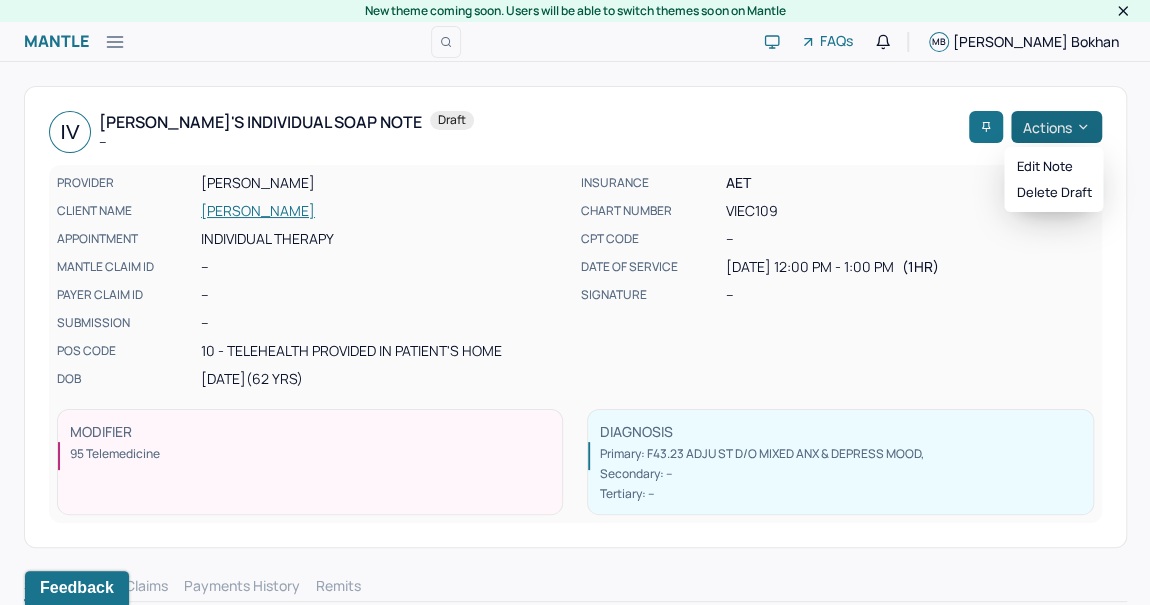 click on "Actions" at bounding box center [1056, 127] 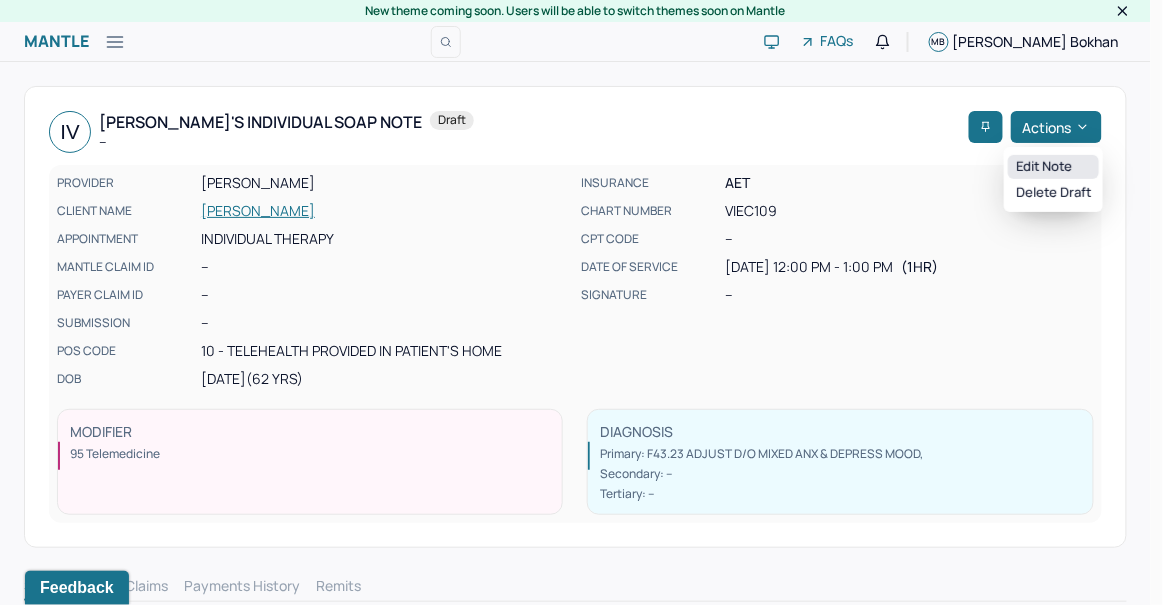 click on "Edit note" at bounding box center [1053, 167] 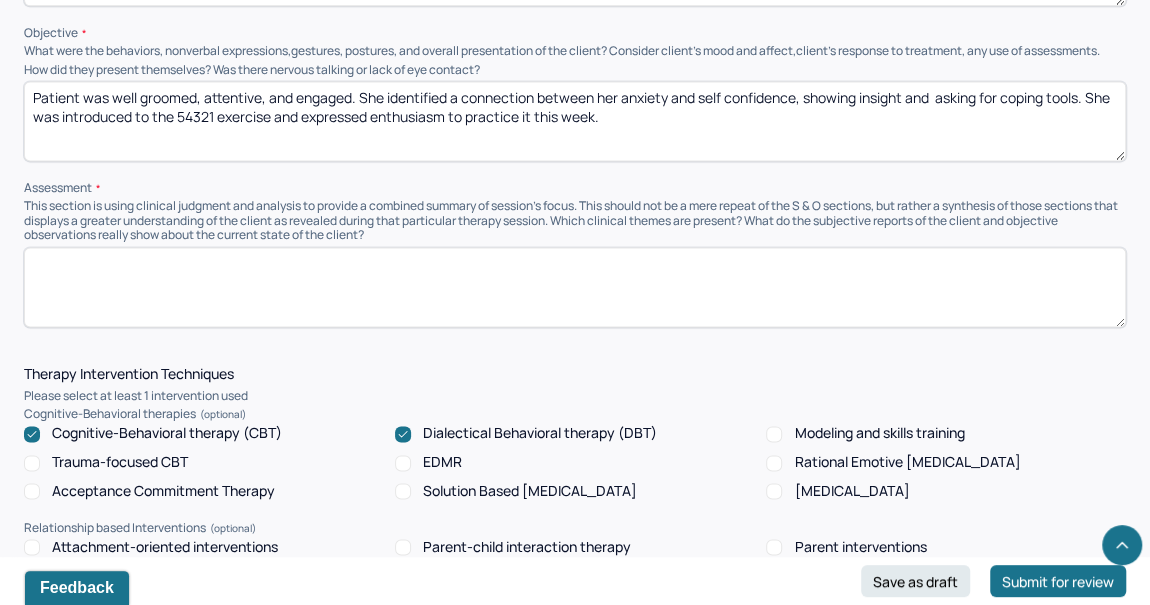 scroll, scrollTop: 1390, scrollLeft: 0, axis: vertical 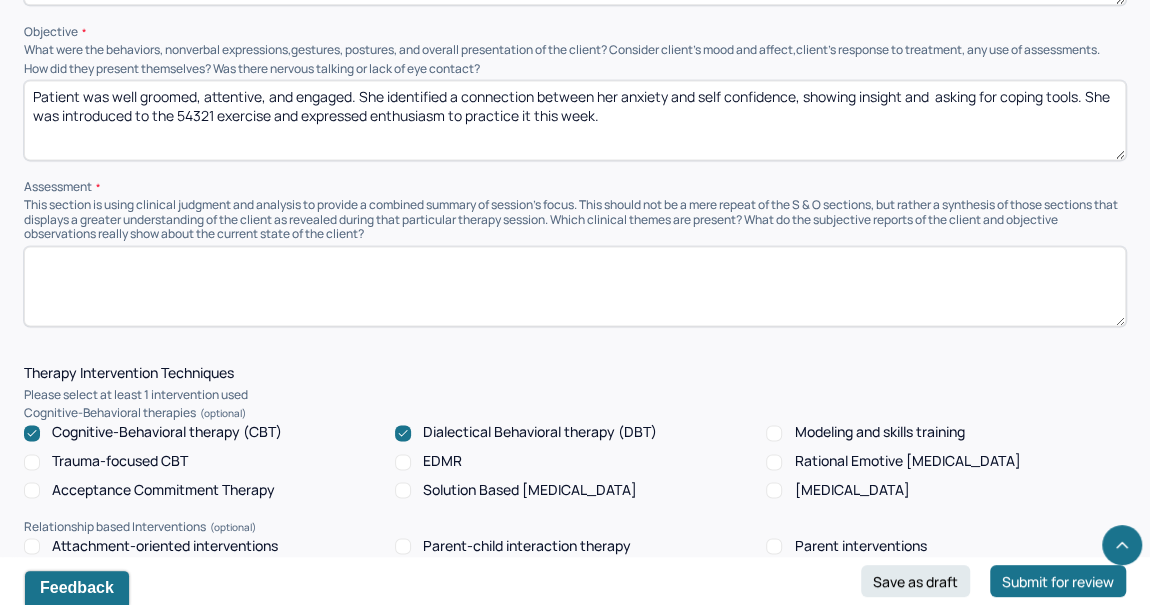 click at bounding box center (575, 286) 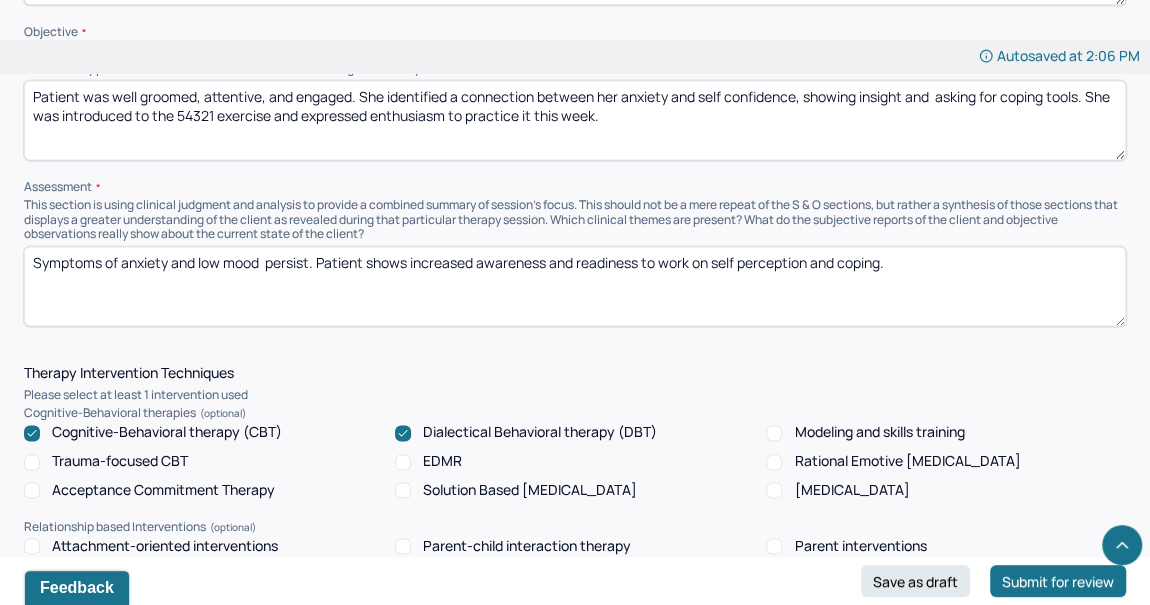type on "Symptoms of anxiety and low mood  persist. Patient shows increased awareness and readiness to work on self perception and coping." 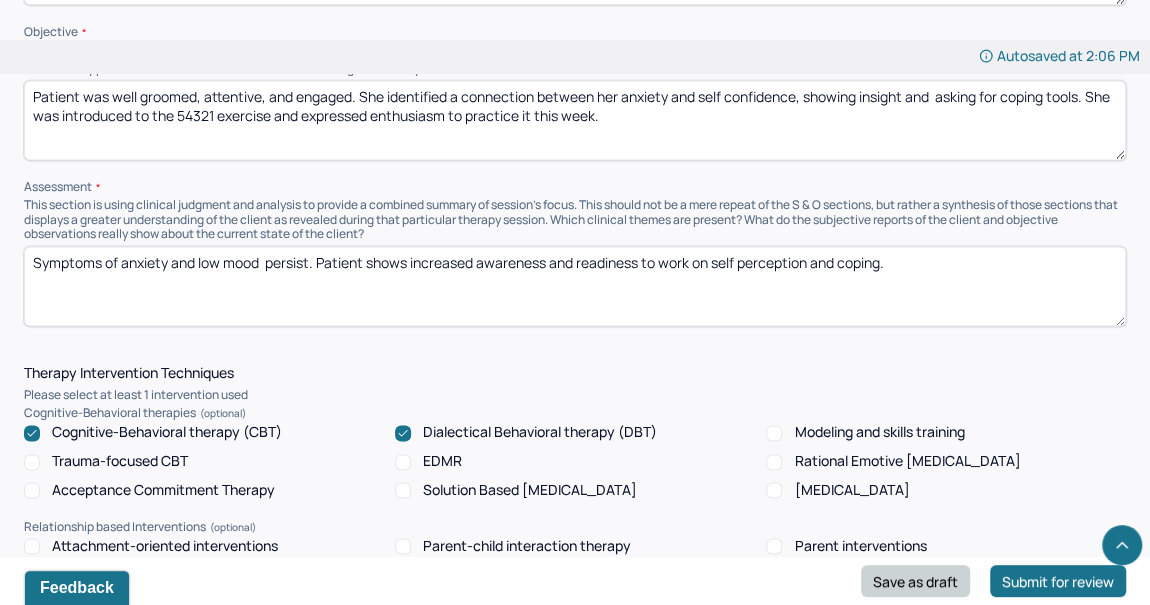 click on "Save as draft" at bounding box center (915, 581) 